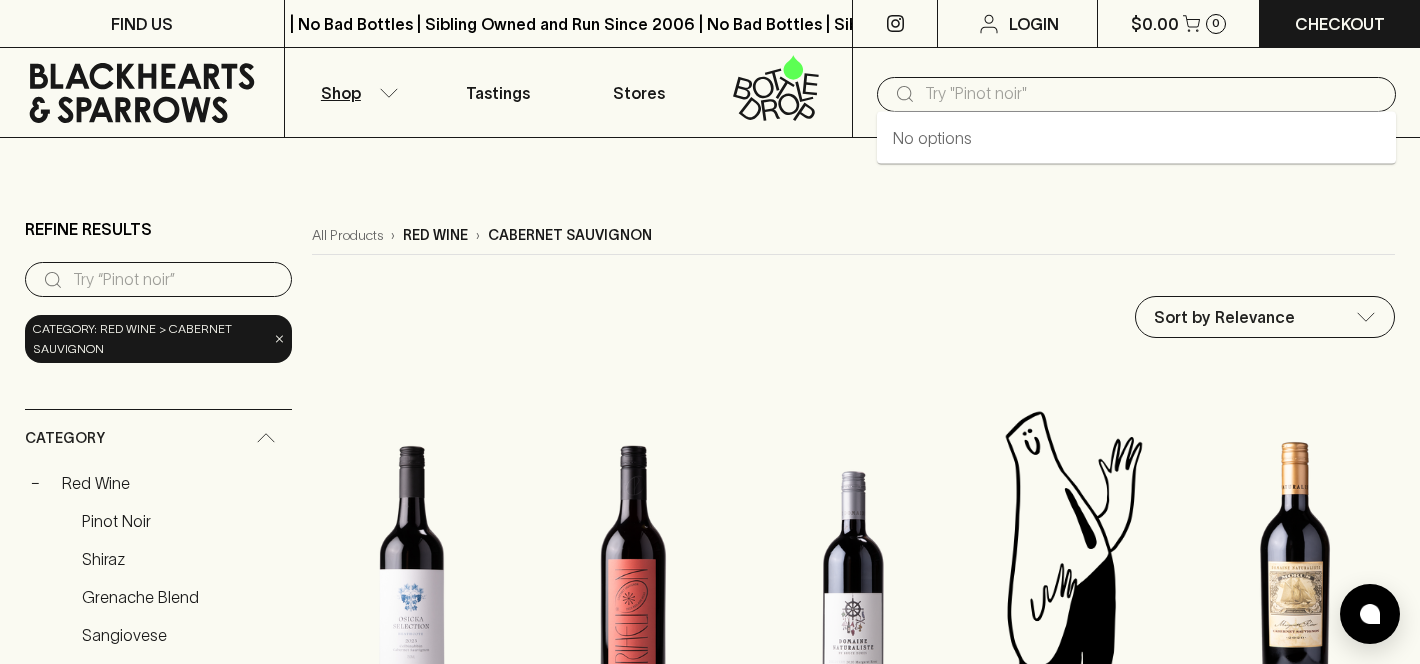scroll, scrollTop: 0, scrollLeft: 0, axis: both 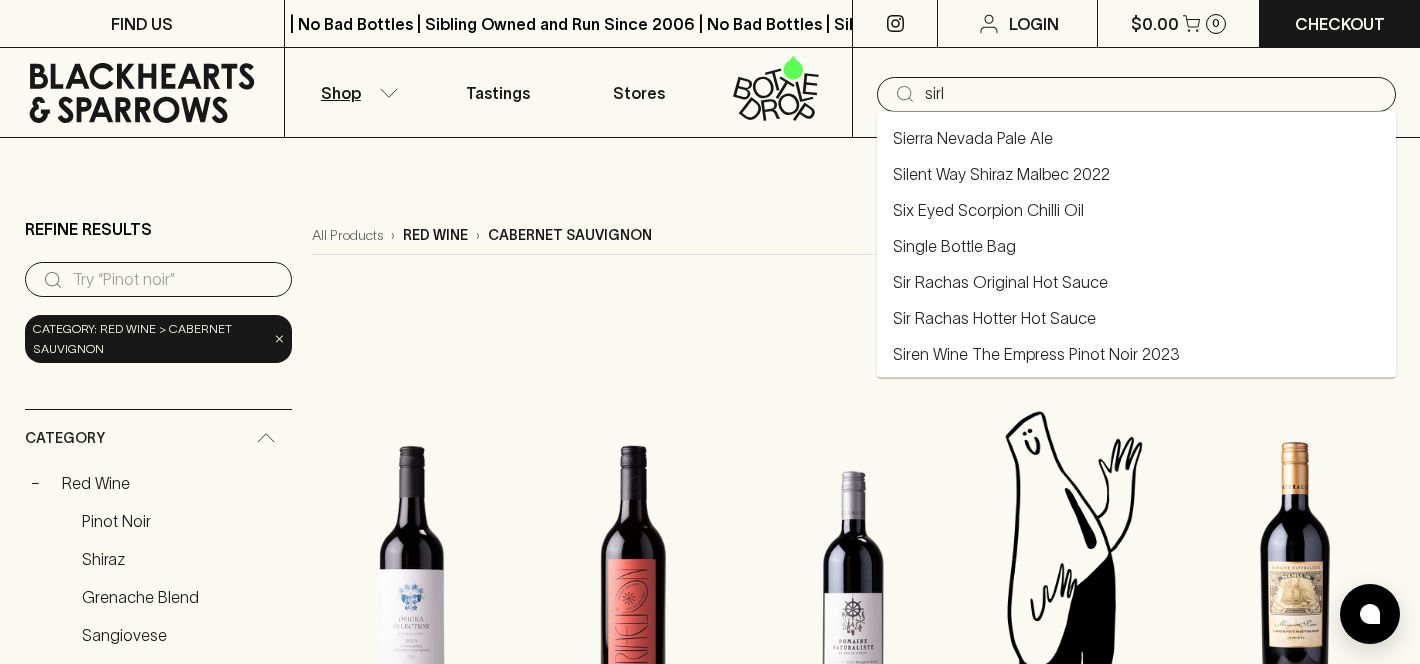 click on "sirl" at bounding box center (1152, 94) 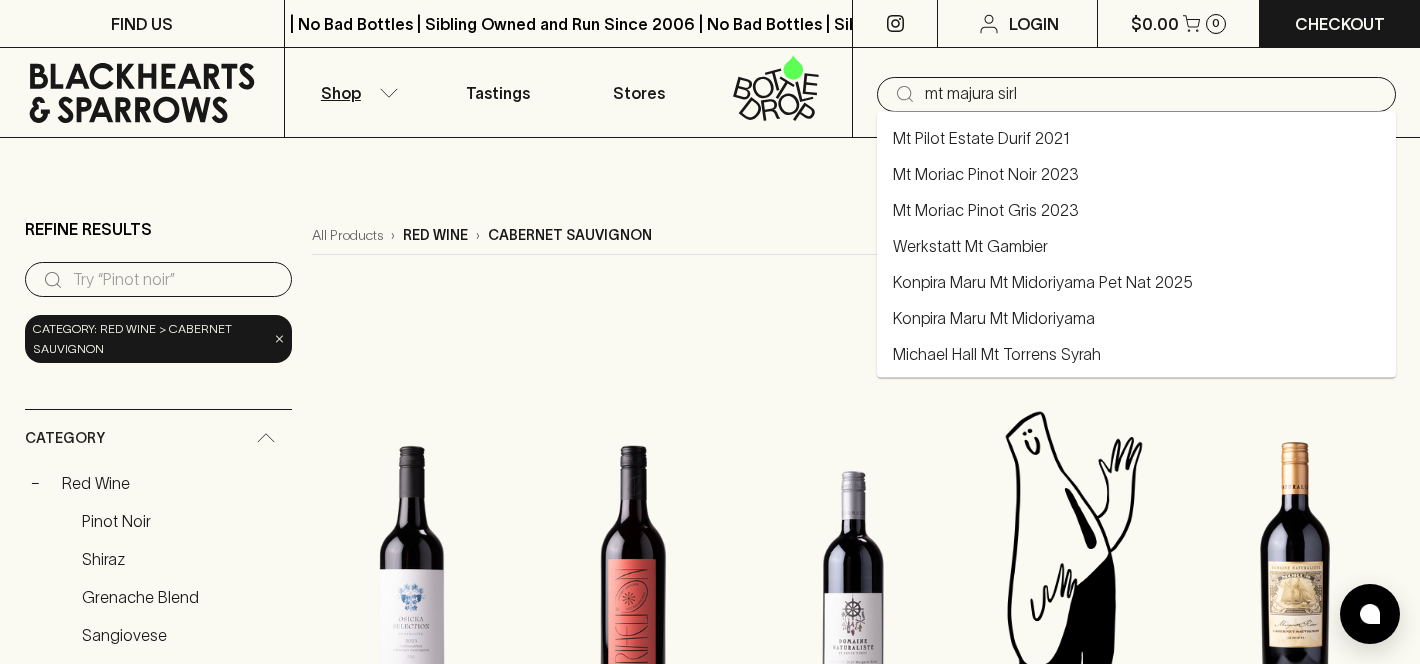 click on "mt majura sirl" at bounding box center [1152, 94] 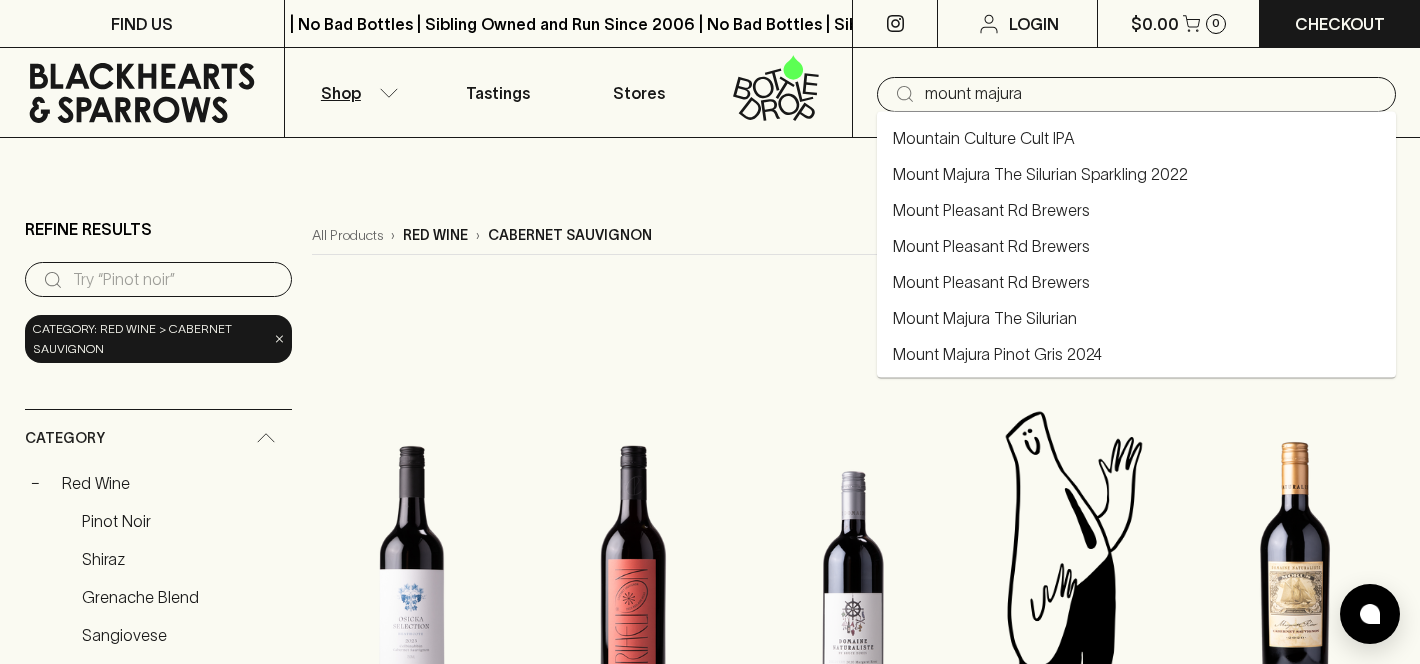 click on "Mount Majura The Silurian Sparkling 2022" at bounding box center (1040, 174) 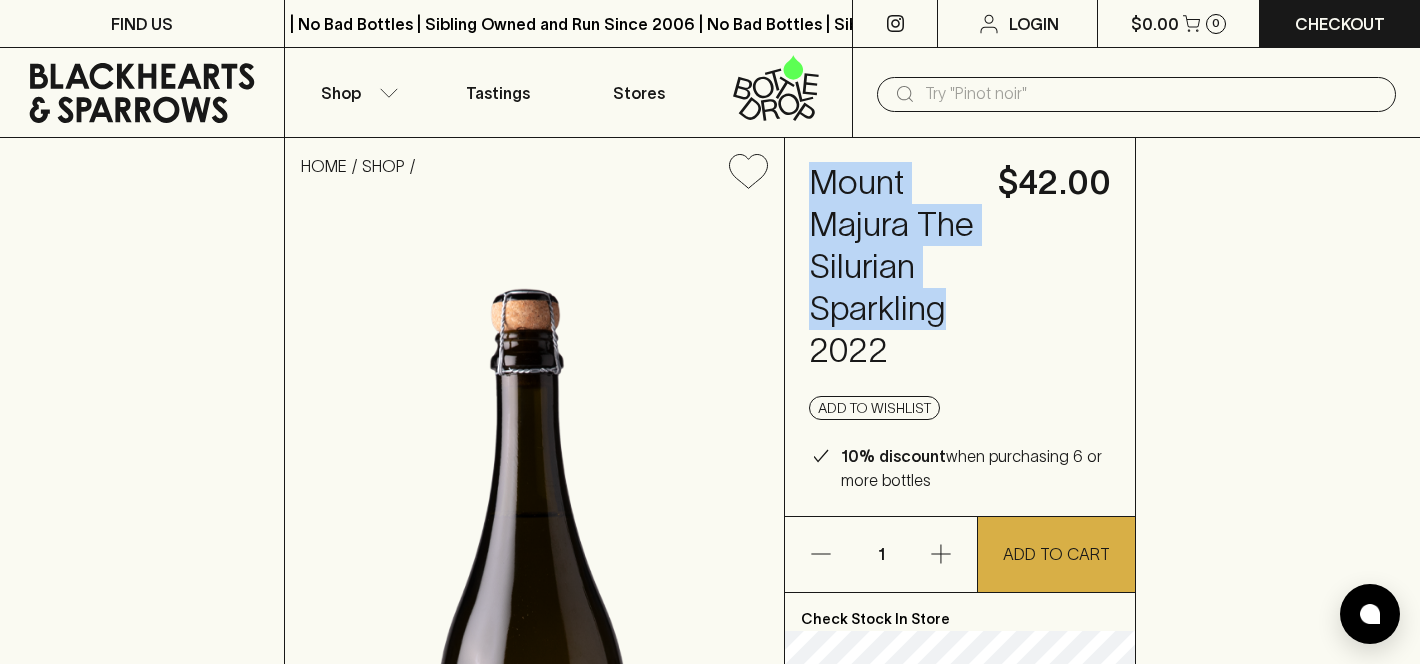 drag, startPoint x: 820, startPoint y: 178, endPoint x: 945, endPoint y: 311, distance: 182.52122 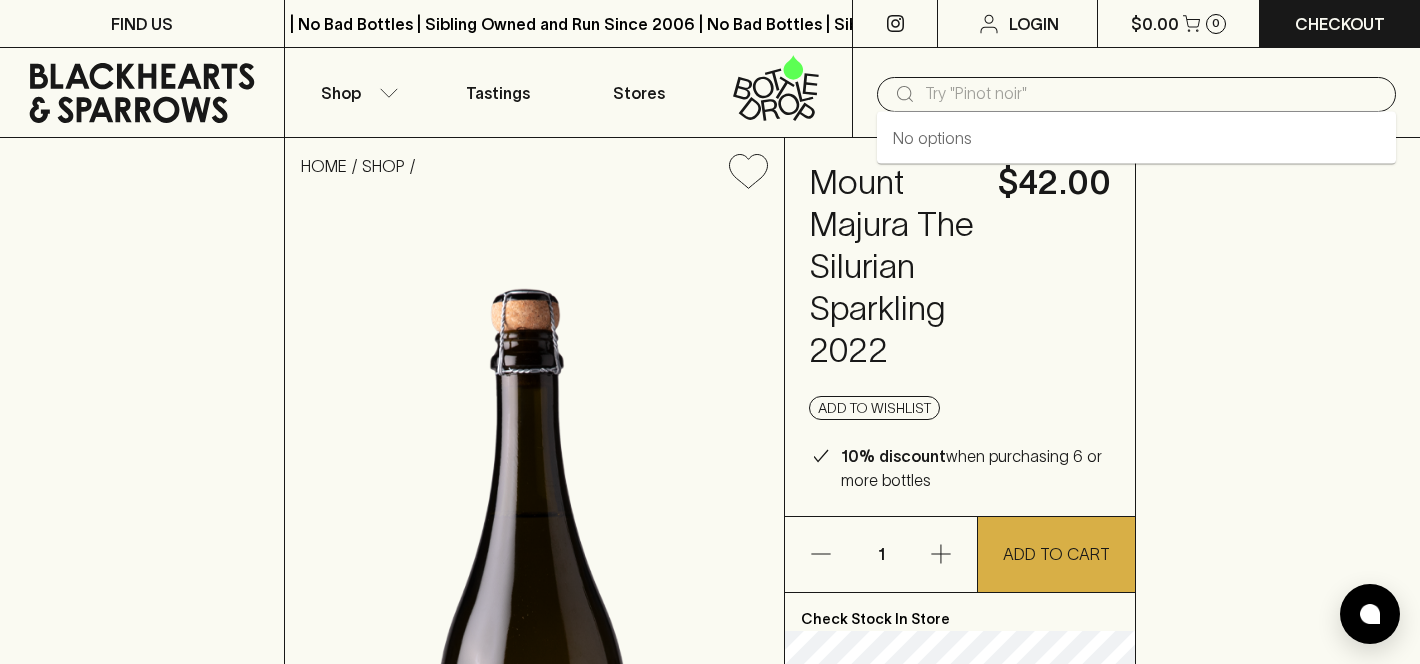 click at bounding box center (1152, 94) 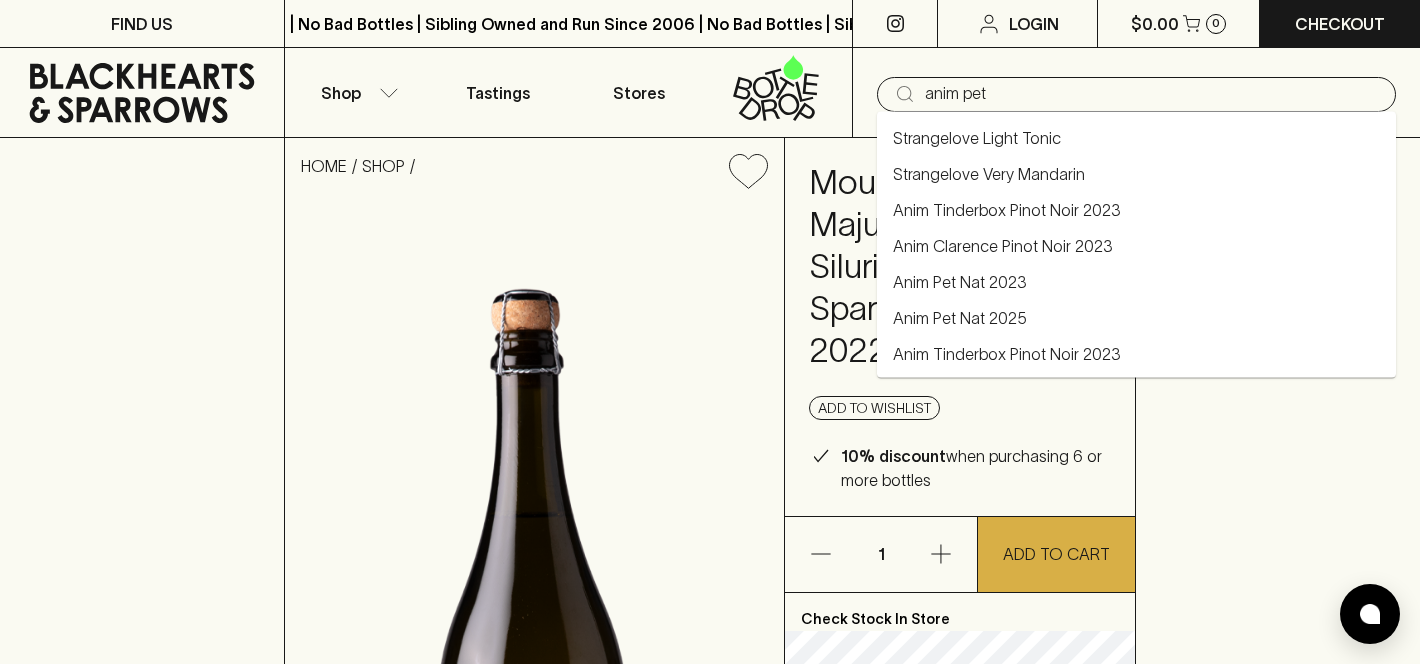 click on "Anim Pet Nat 2025" at bounding box center (960, 318) 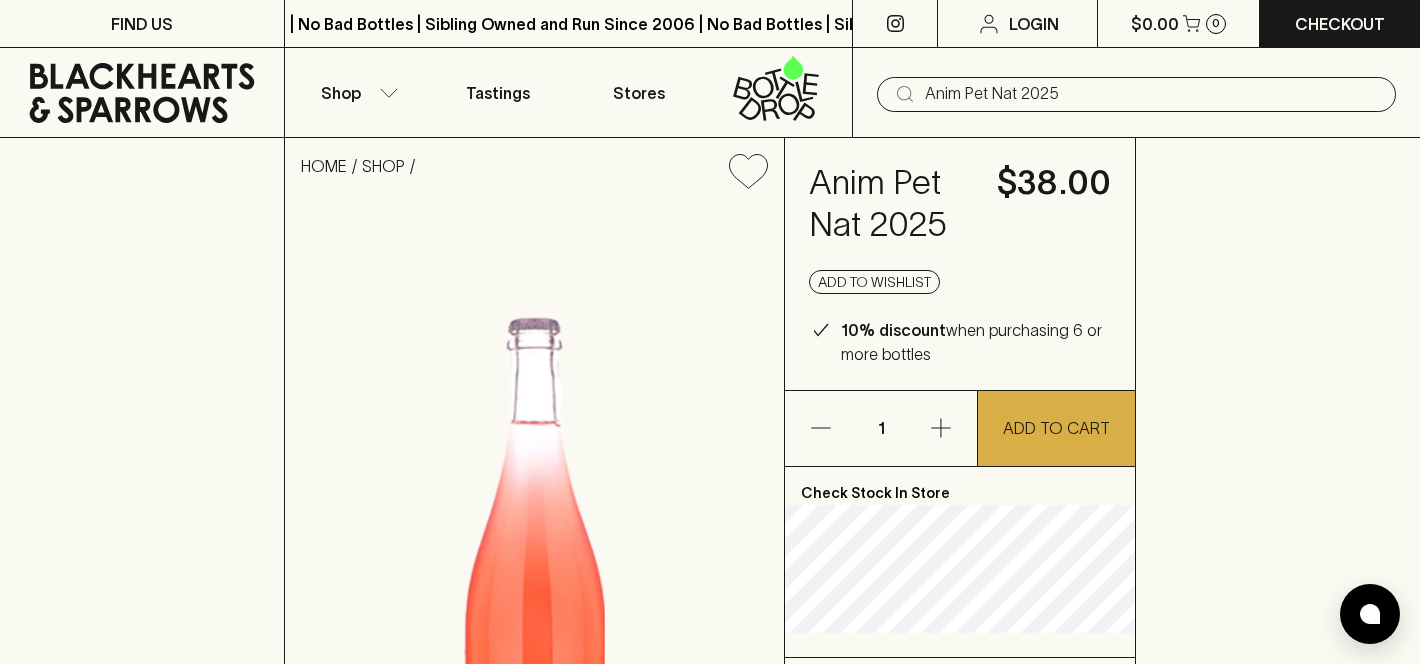 type on "Anim Pet Nat 2025" 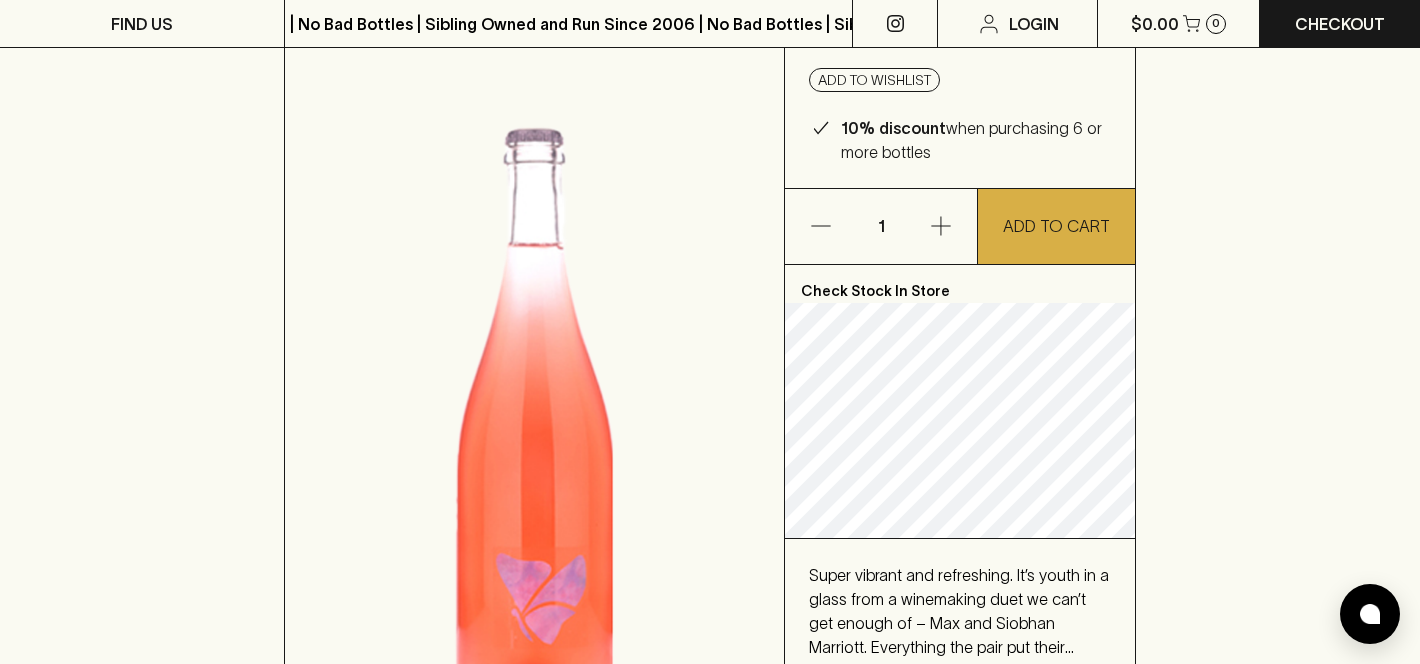 scroll, scrollTop: 0, scrollLeft: 0, axis: both 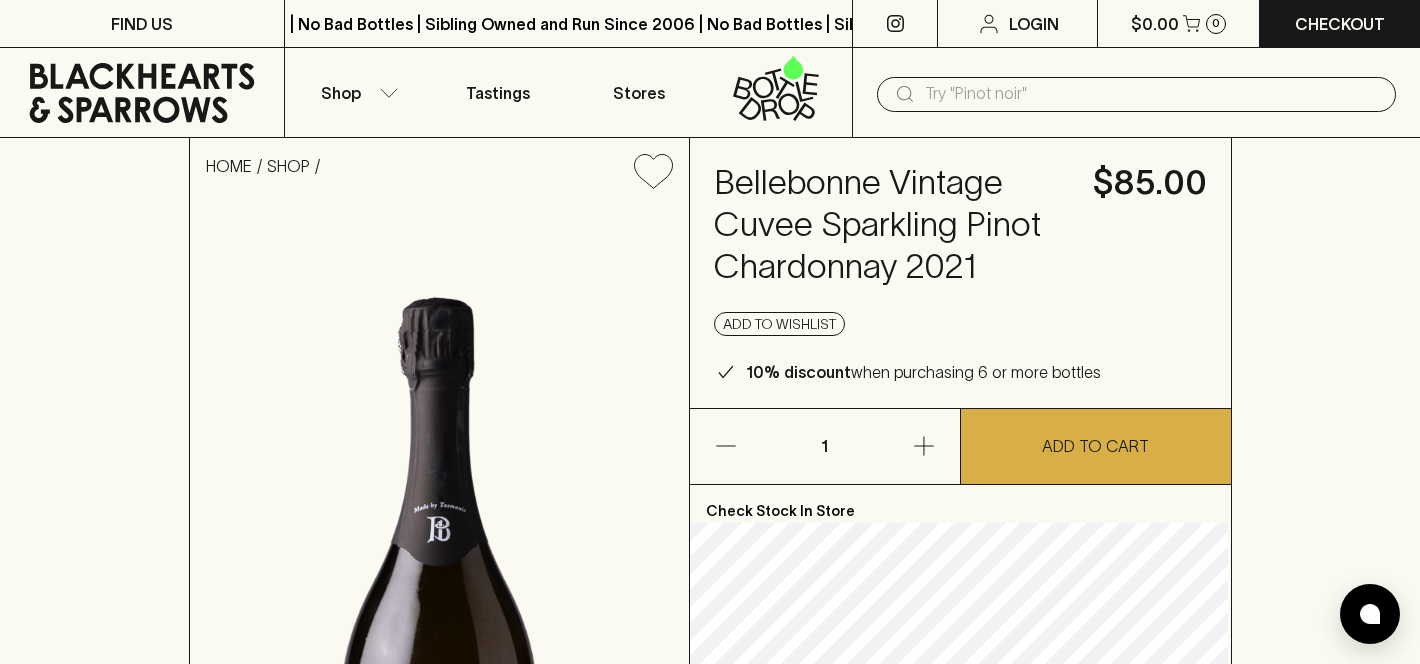 click at bounding box center [1152, 94] 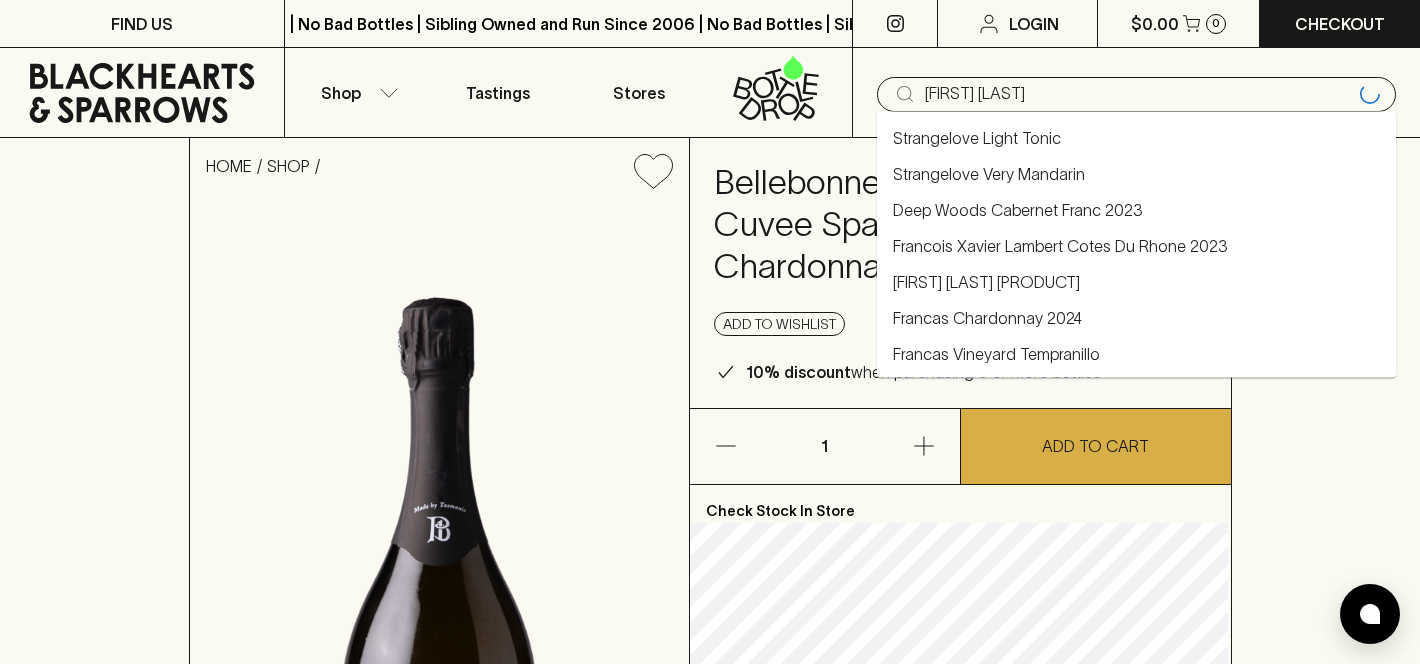 click on "Francois Xavier Lambert Cotes Du Rhone 2023" at bounding box center (1060, 246) 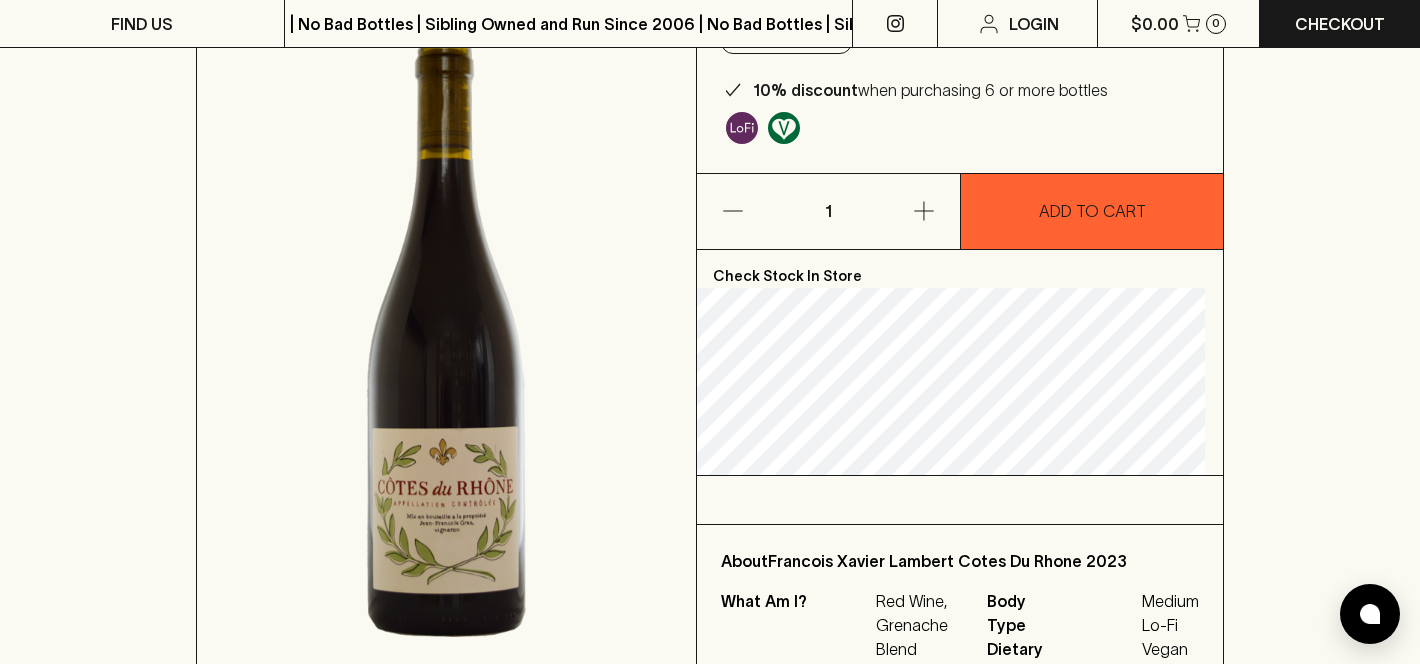 scroll, scrollTop: 224, scrollLeft: 0, axis: vertical 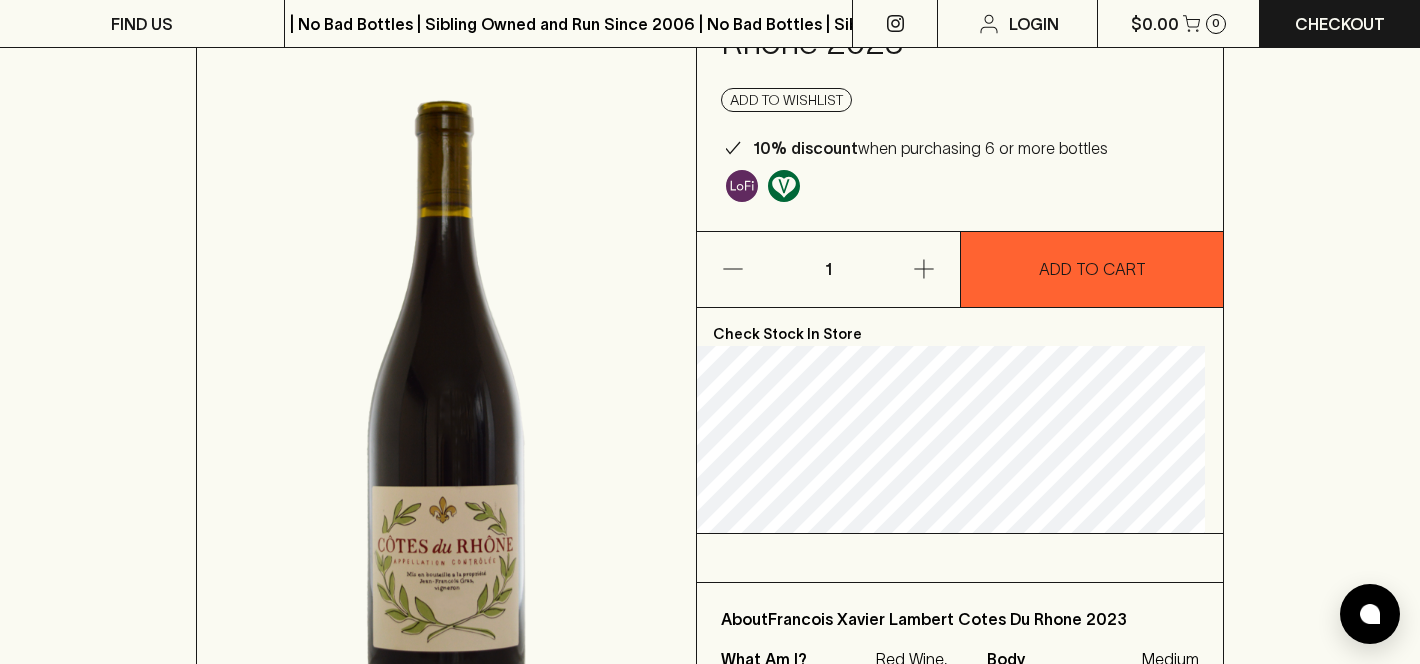 type on "Francois Xavier Lambert Cotes Du Rhone 2023" 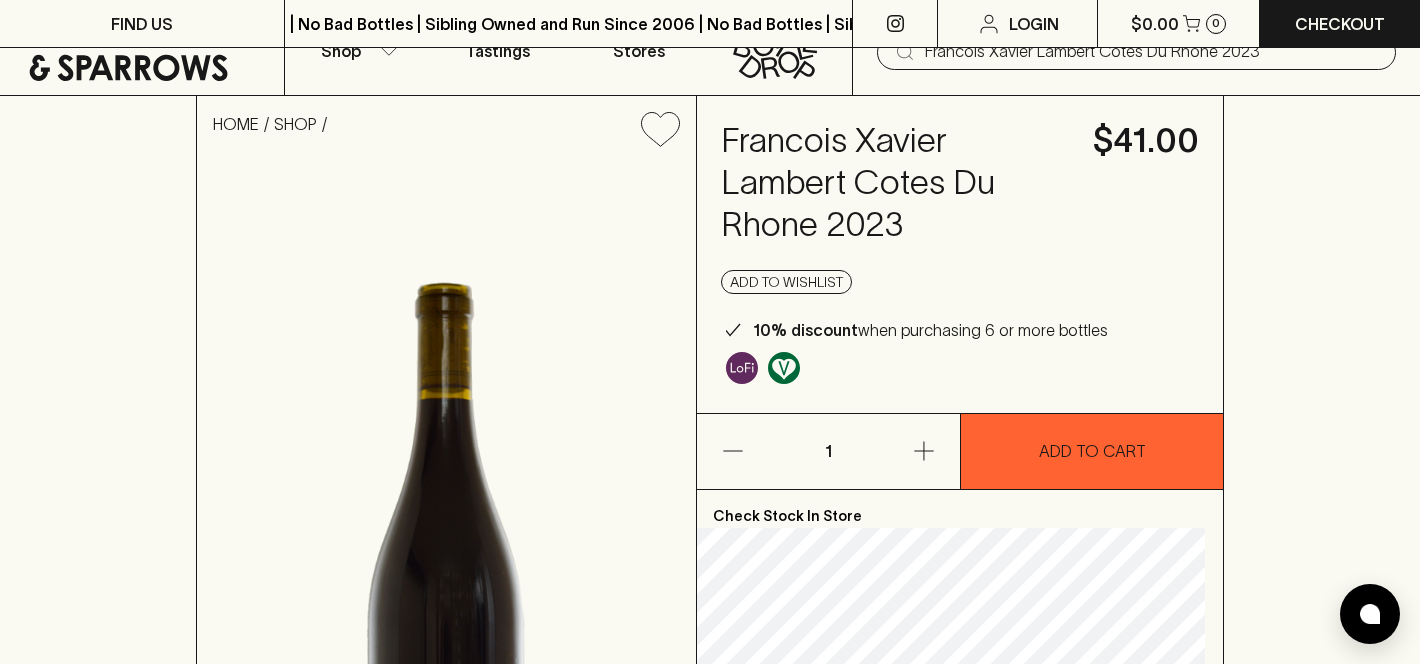 scroll, scrollTop: 0, scrollLeft: 0, axis: both 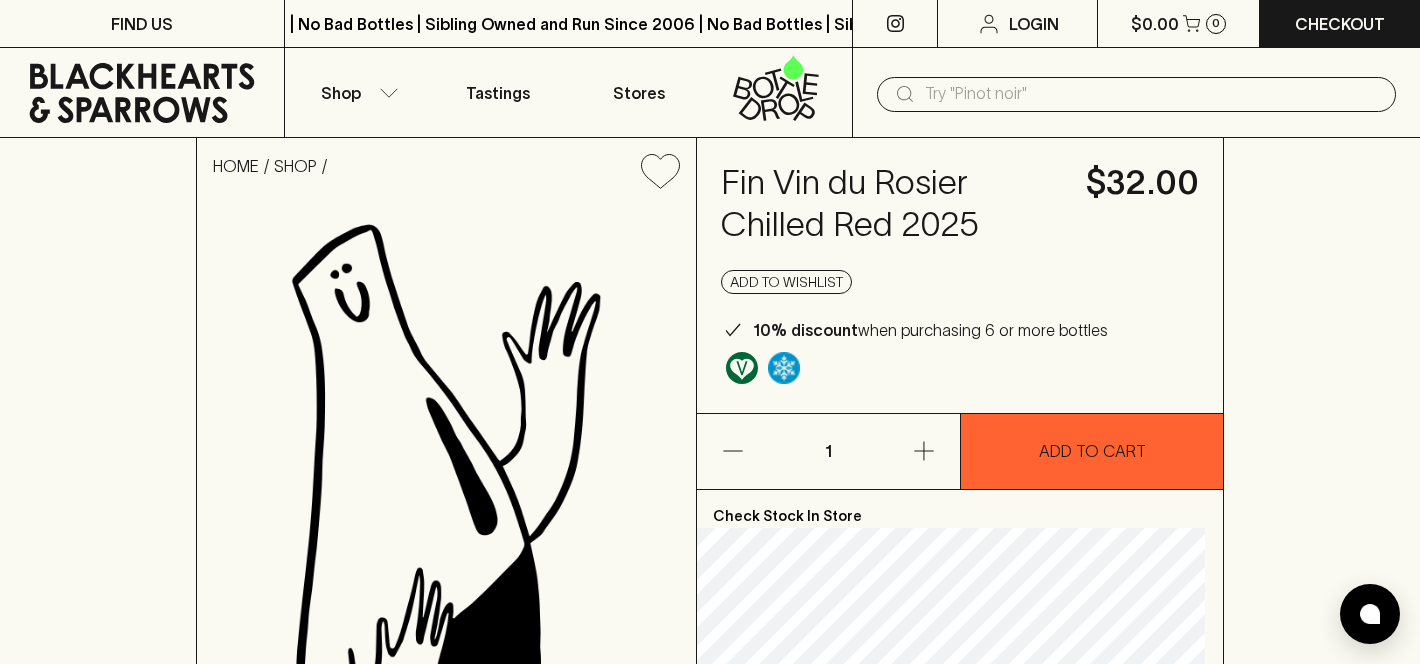 click at bounding box center (1152, 94) 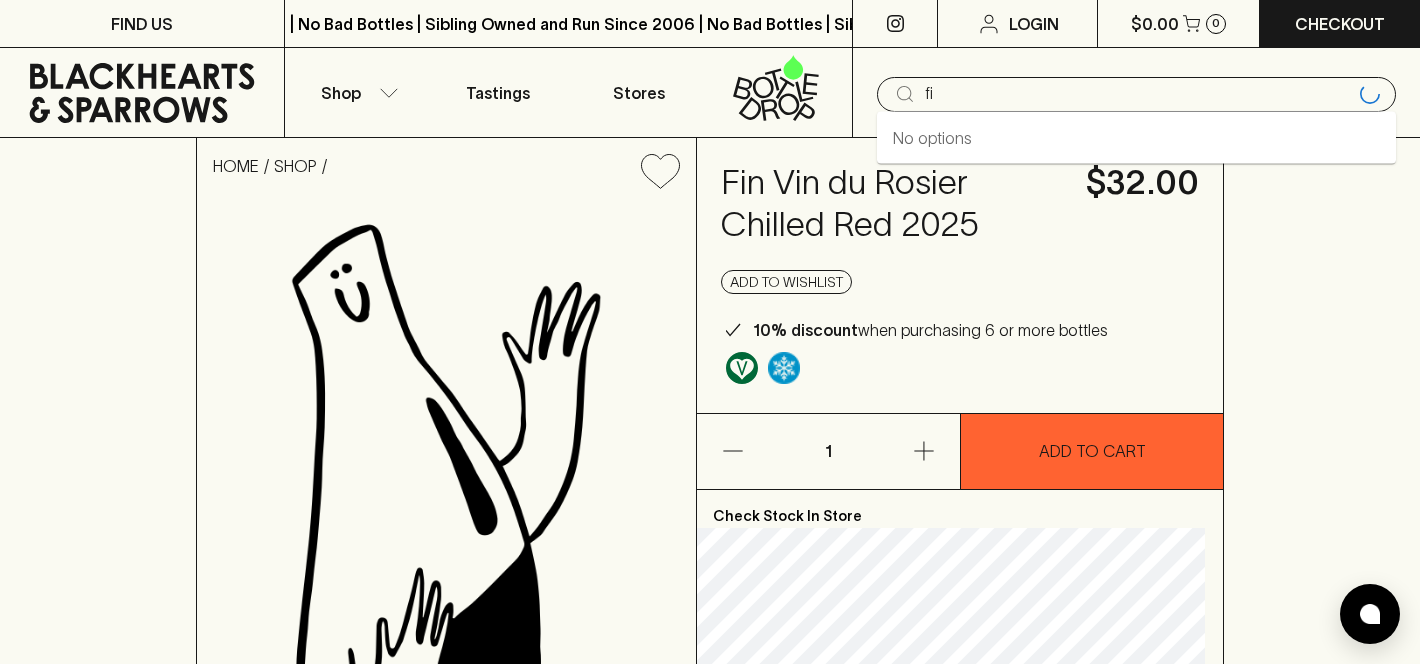 type on "f" 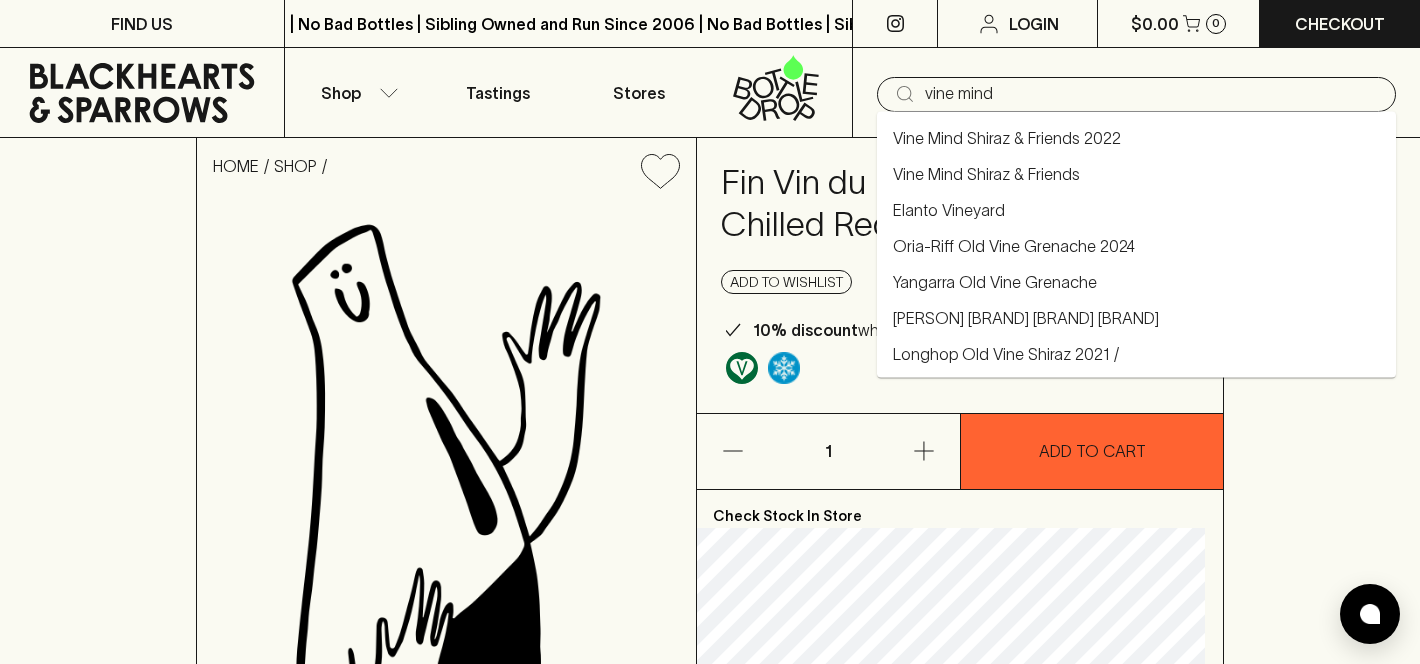 click on "Vine Mind Shiraz & Friends 2022" at bounding box center (1007, 138) 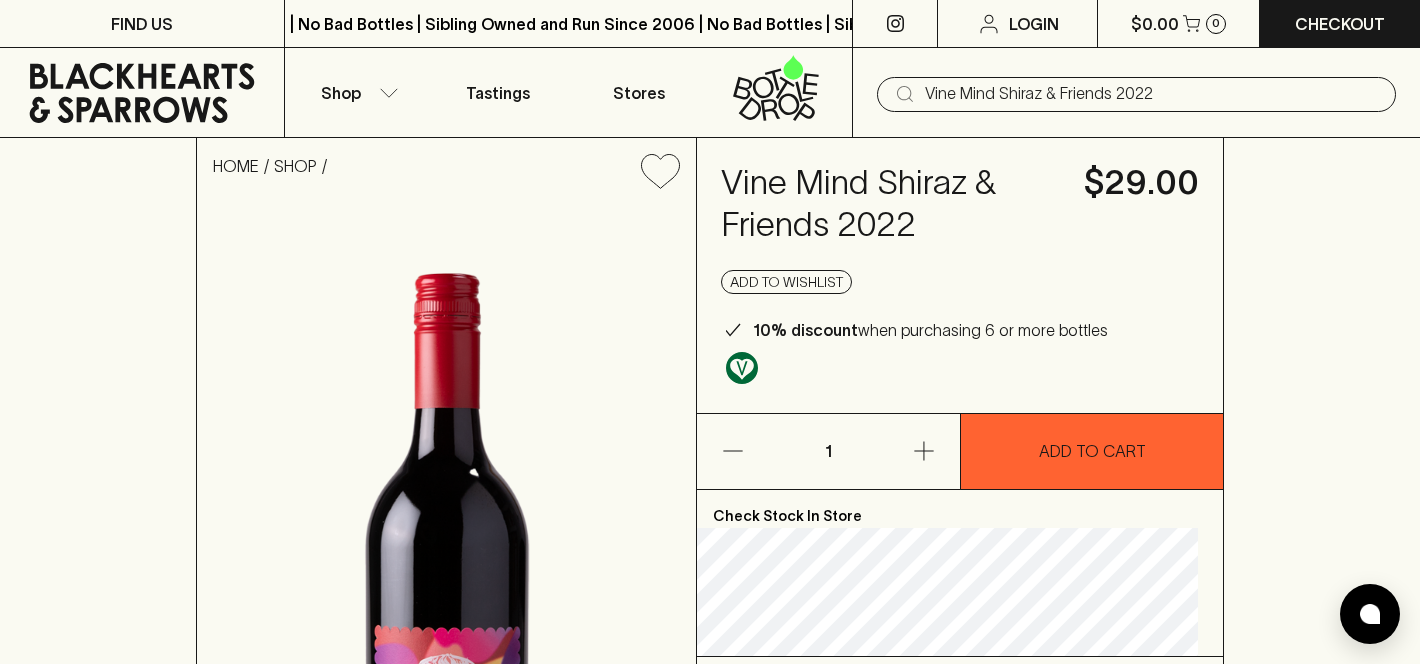 type on "Vine Mind Shiraz & Friends 2022" 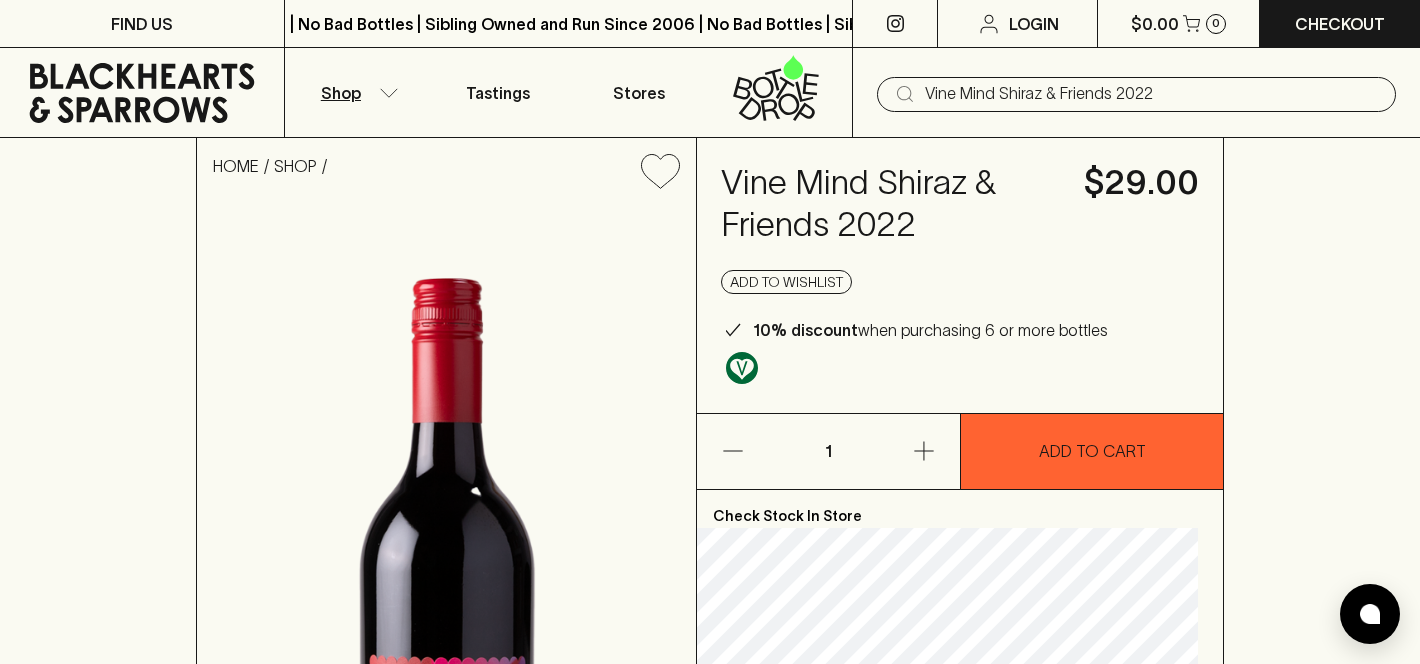click 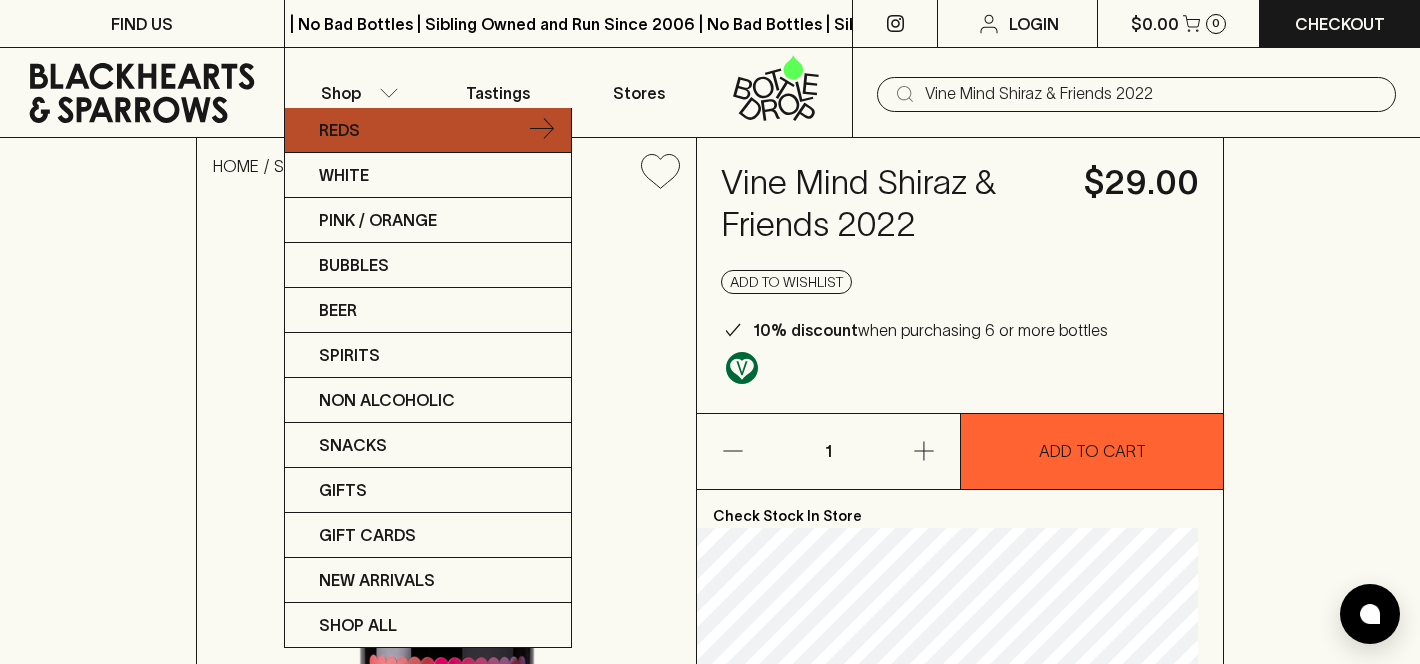 click on "Reds" at bounding box center (428, 130) 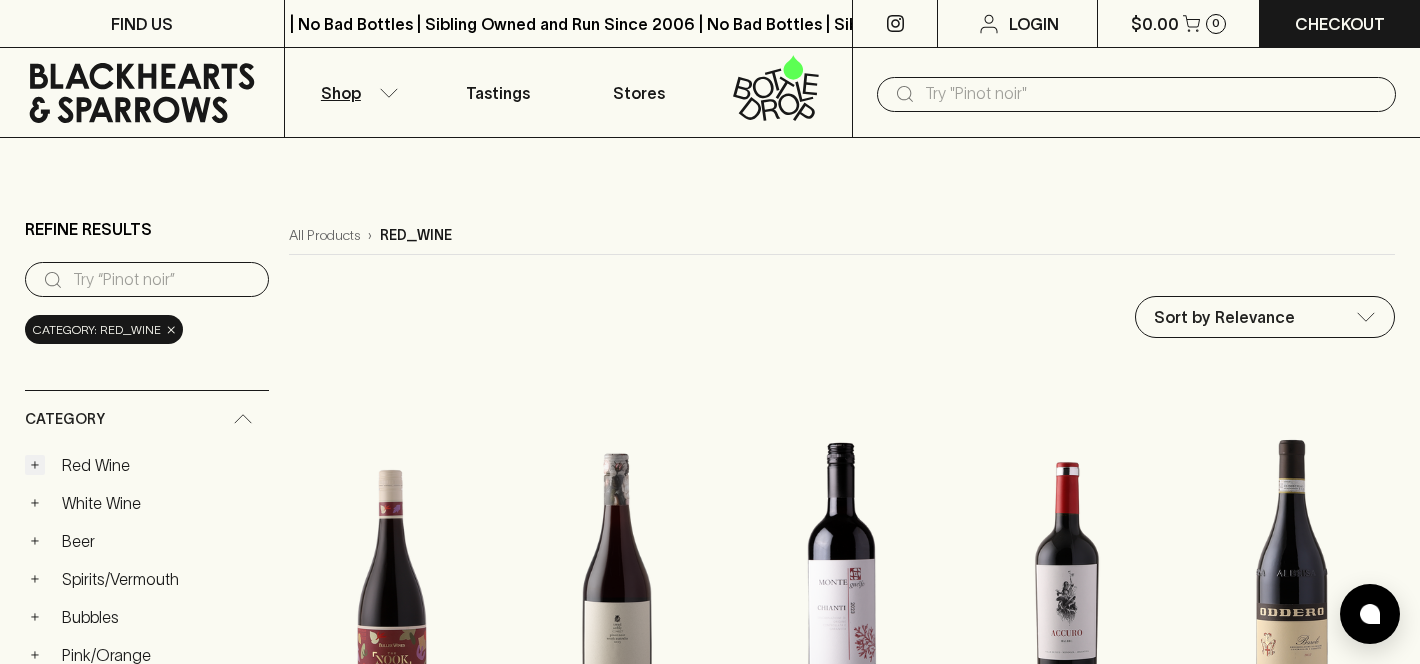 click on "+" at bounding box center [35, 465] 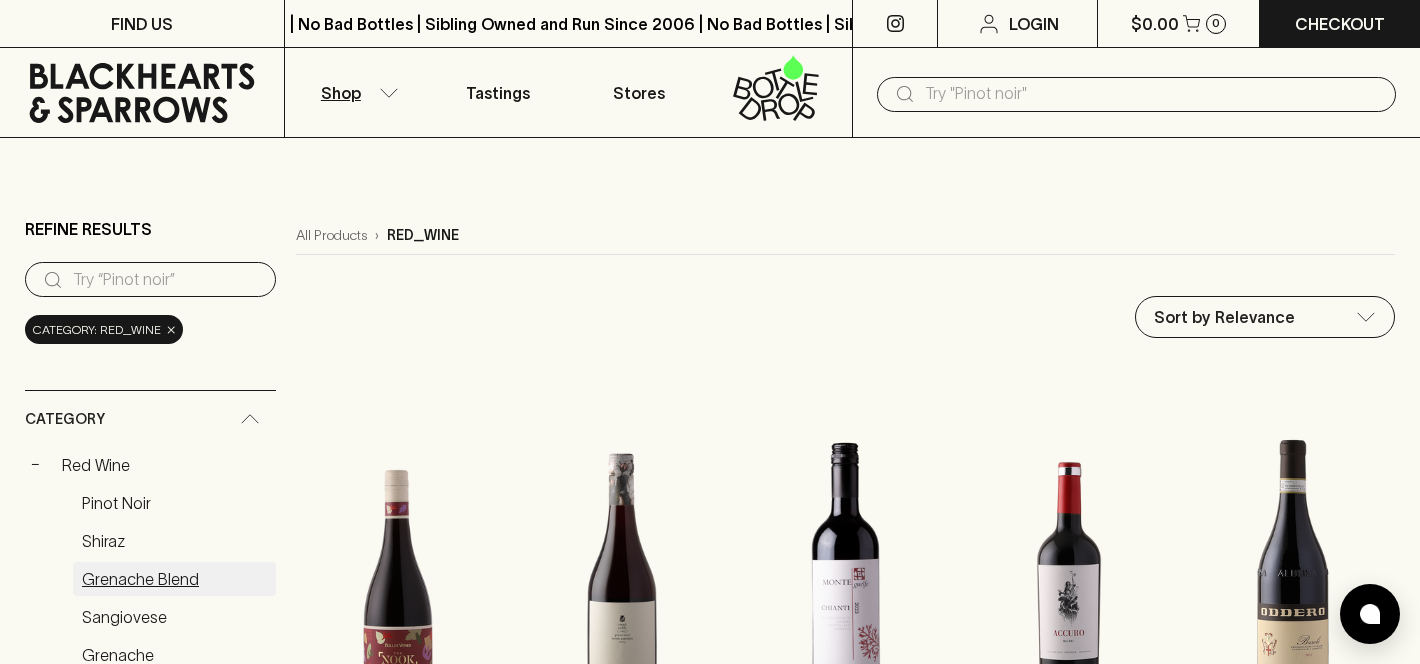 click on "Grenache Blend" at bounding box center (174, 579) 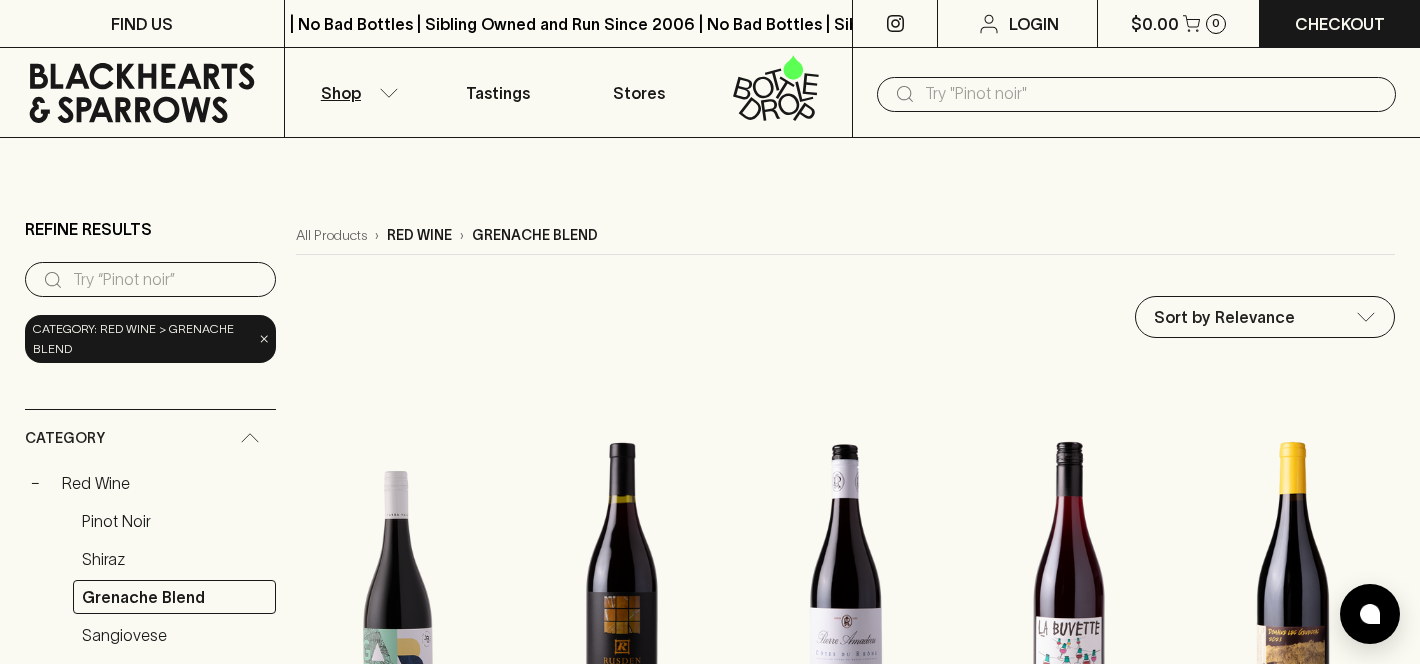 click 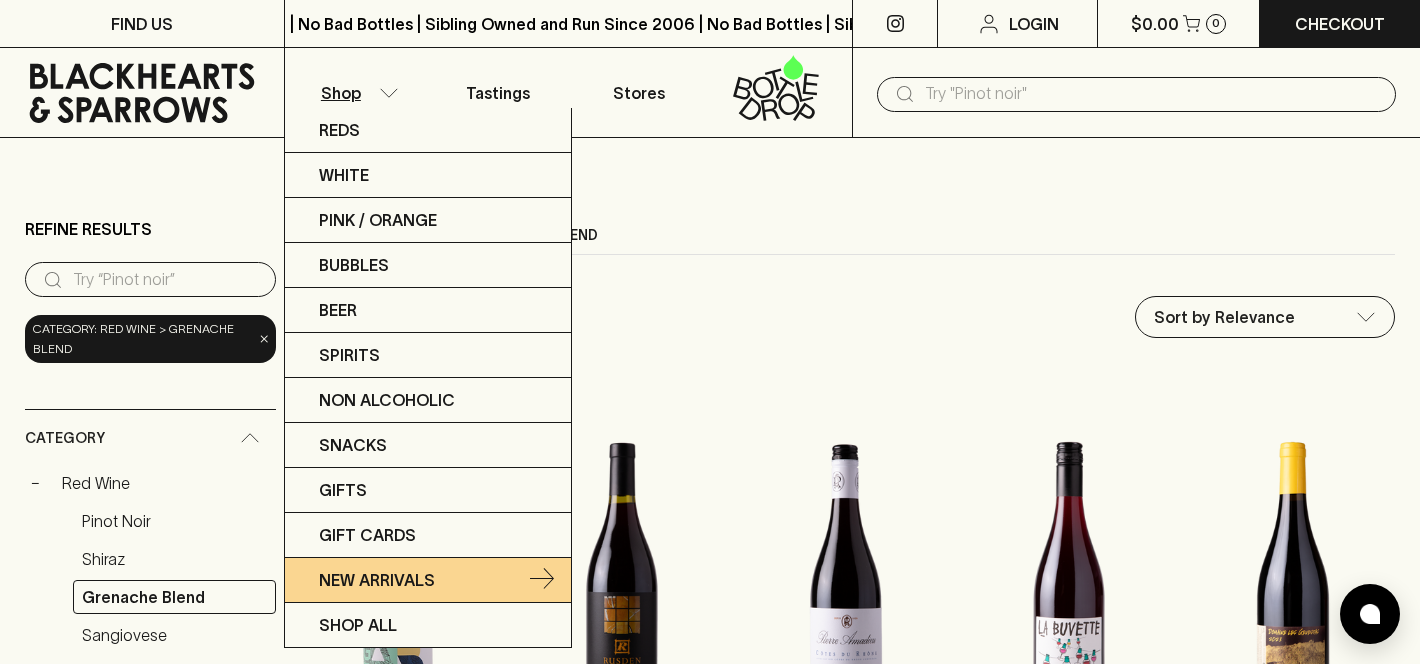 click on "New Arrivals" at bounding box center (377, 580) 